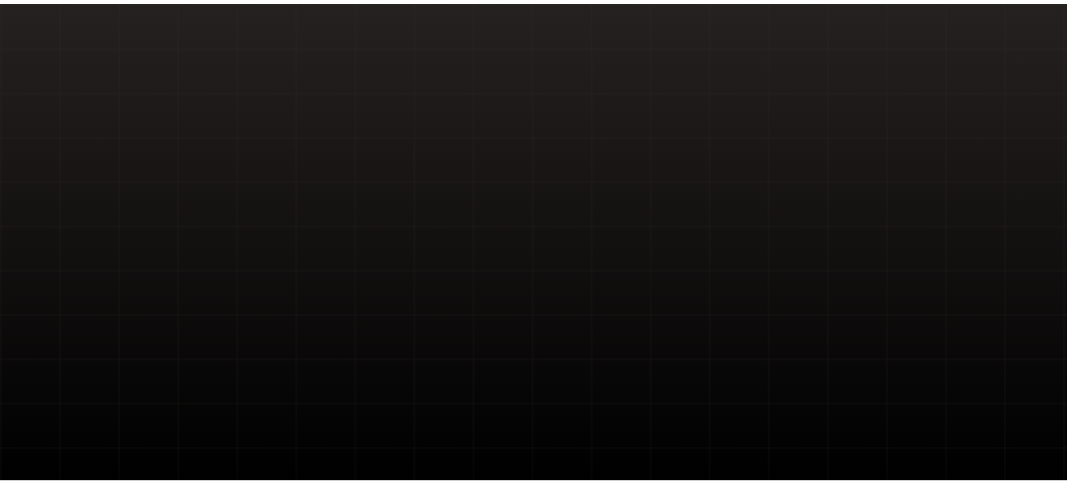 scroll, scrollTop: 0, scrollLeft: 0, axis: both 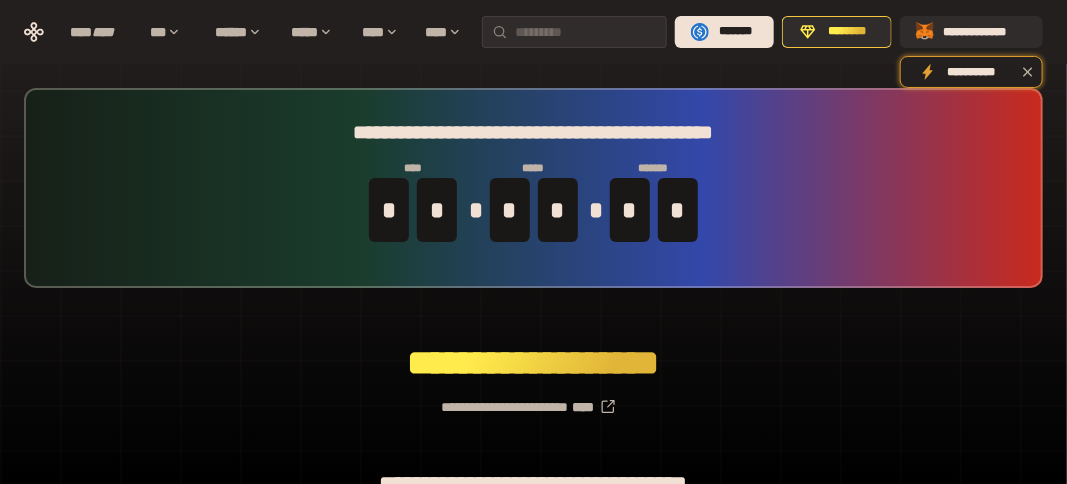 click on "**********" at bounding box center [533, 399] 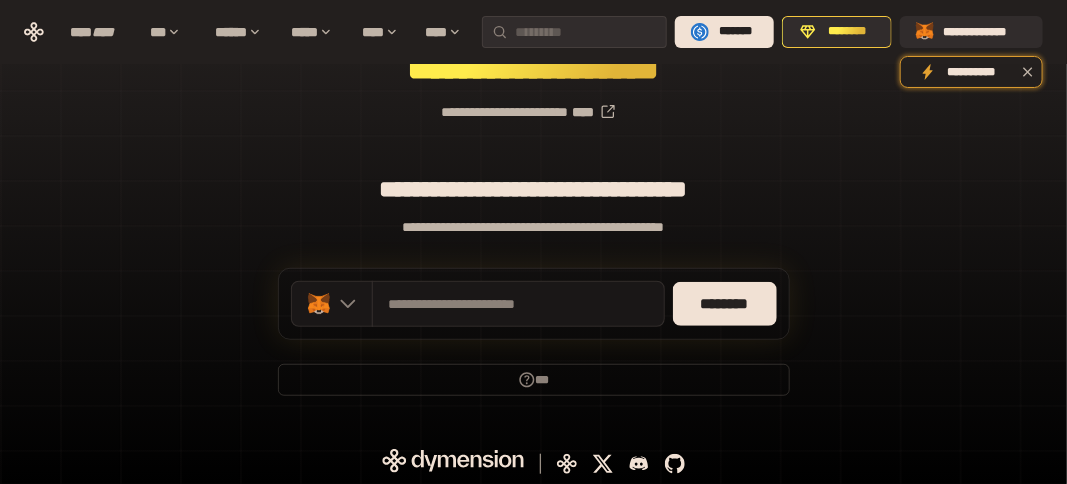 scroll, scrollTop: 298, scrollLeft: 0, axis: vertical 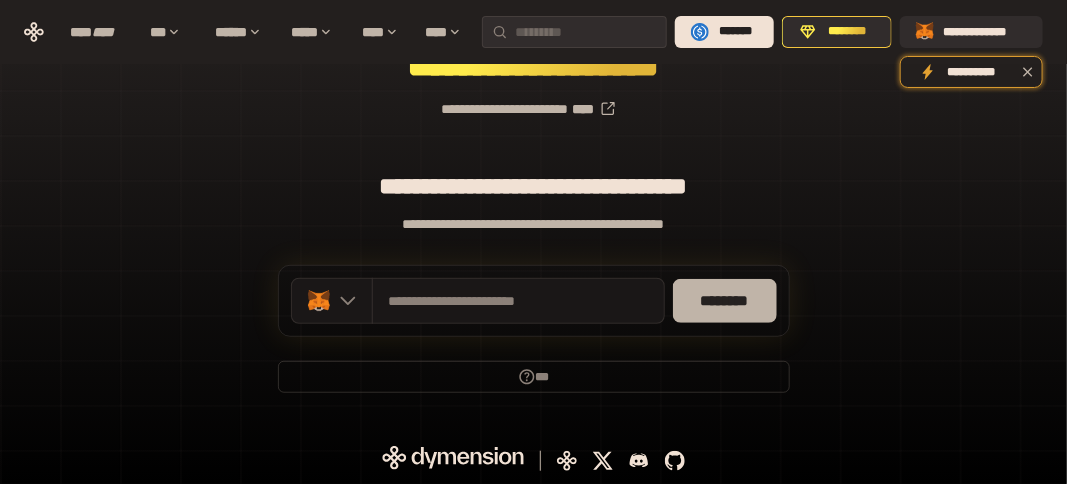 click on "********" at bounding box center (725, 301) 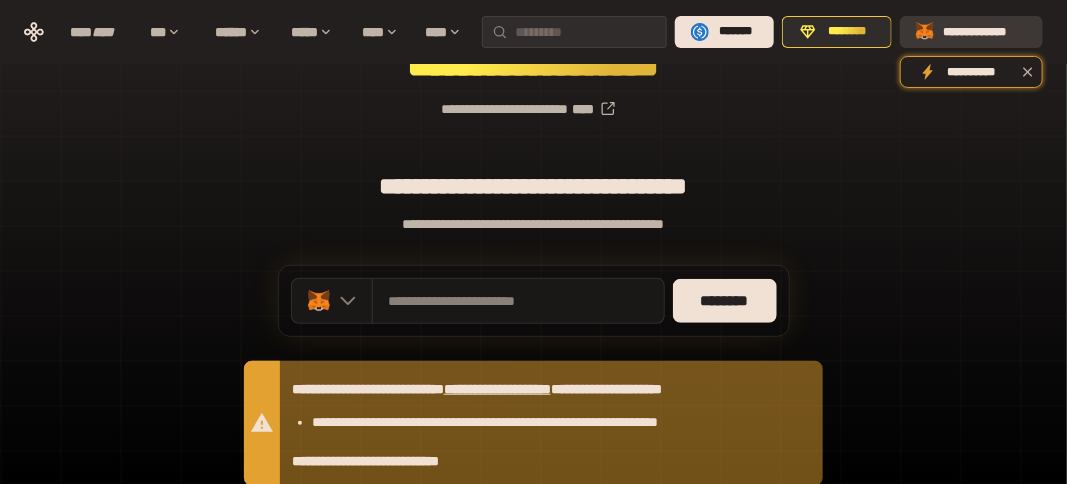 click on "**********" at bounding box center [985, 32] 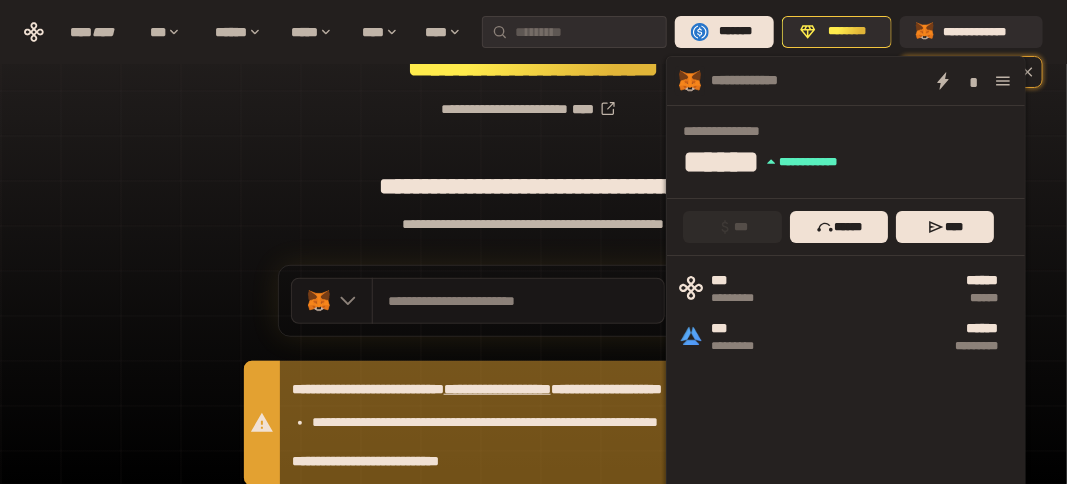 click on "**********" at bounding box center [533, 176] 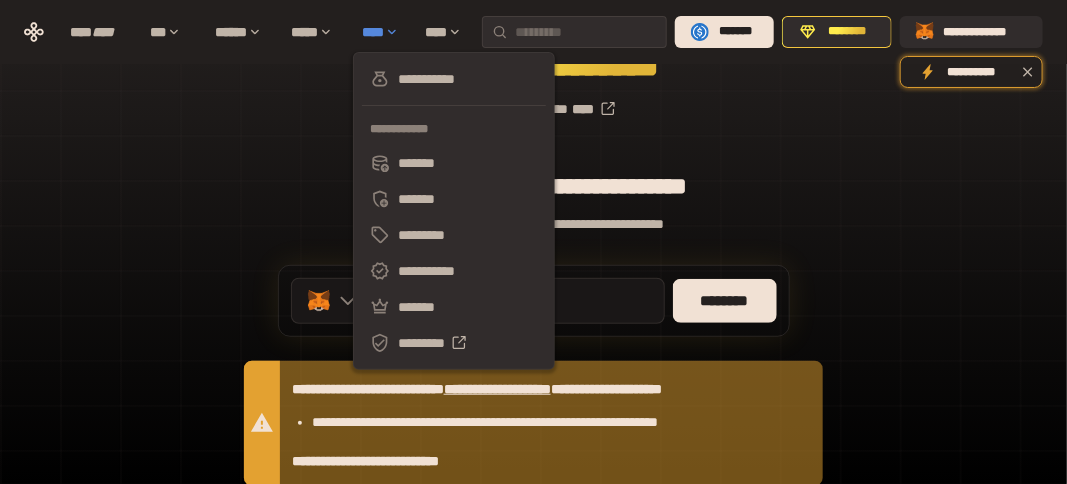 click on "****" at bounding box center (383, 32) 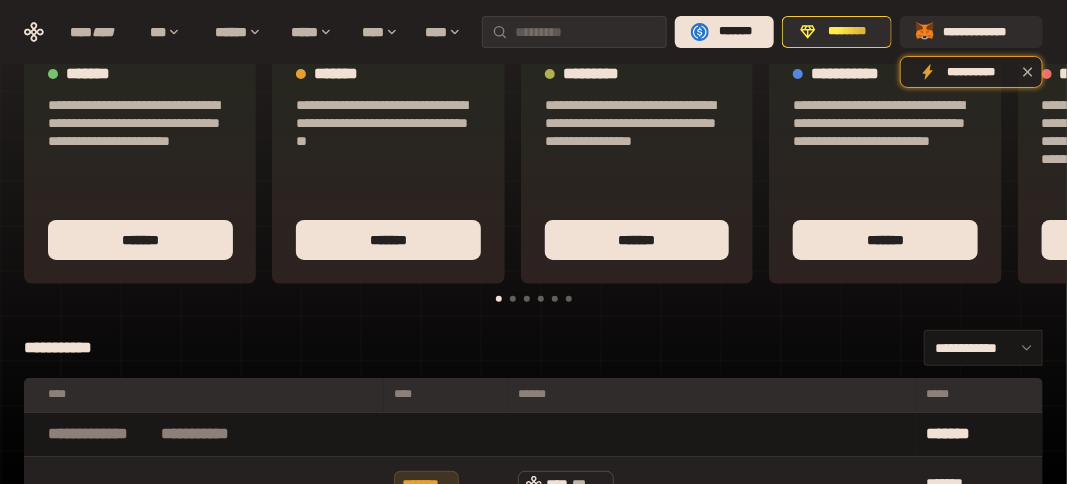 scroll, scrollTop: 0, scrollLeft: 0, axis: both 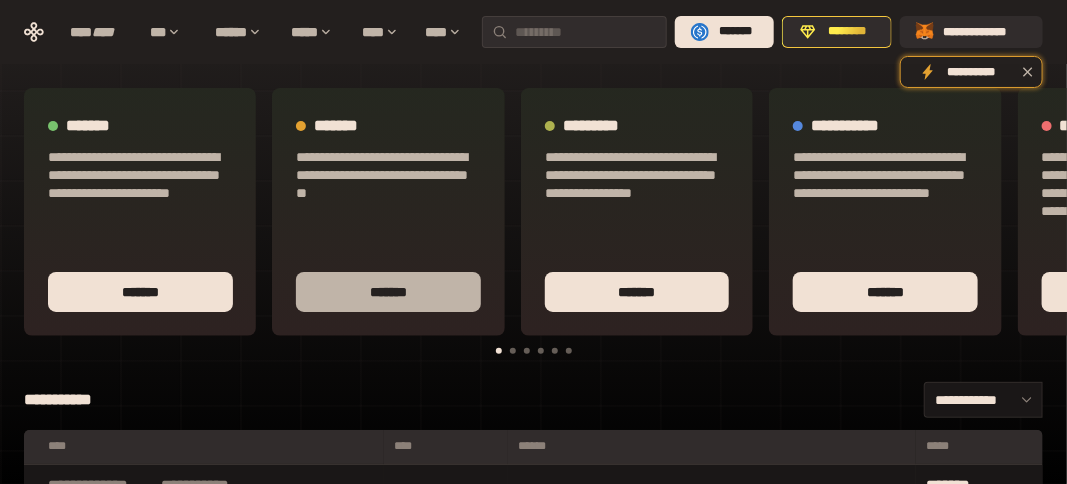 click on "*******" at bounding box center [388, 292] 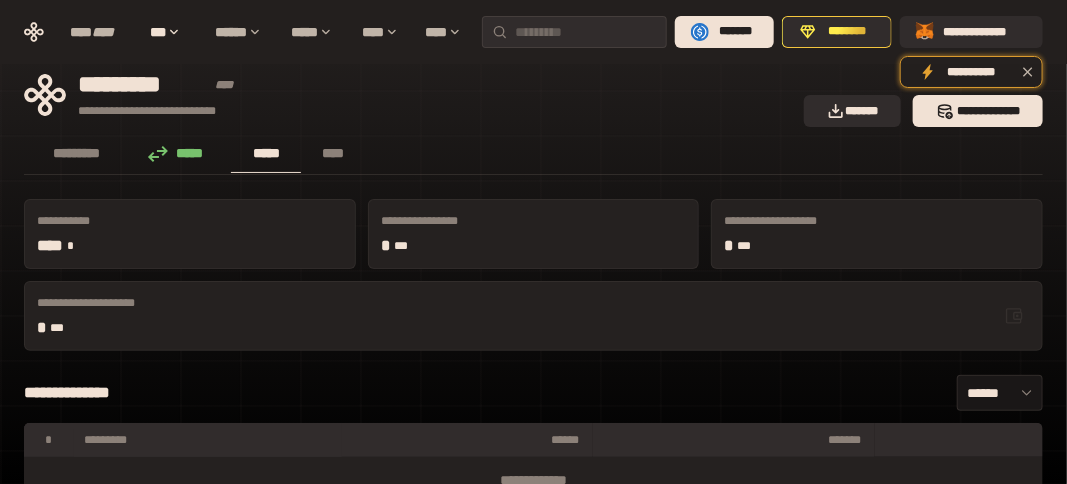 scroll, scrollTop: 0, scrollLeft: 0, axis: both 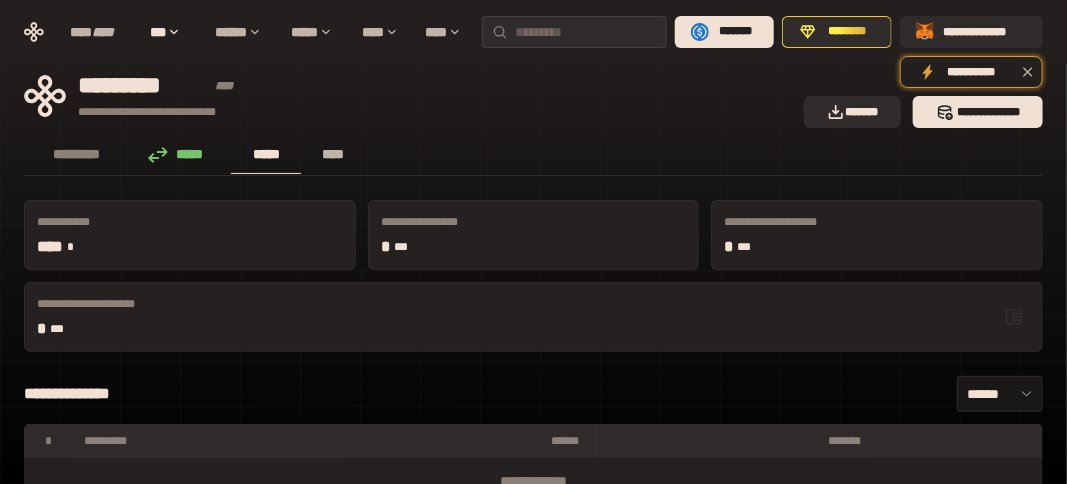 click on "****" at bounding box center [332, 154] 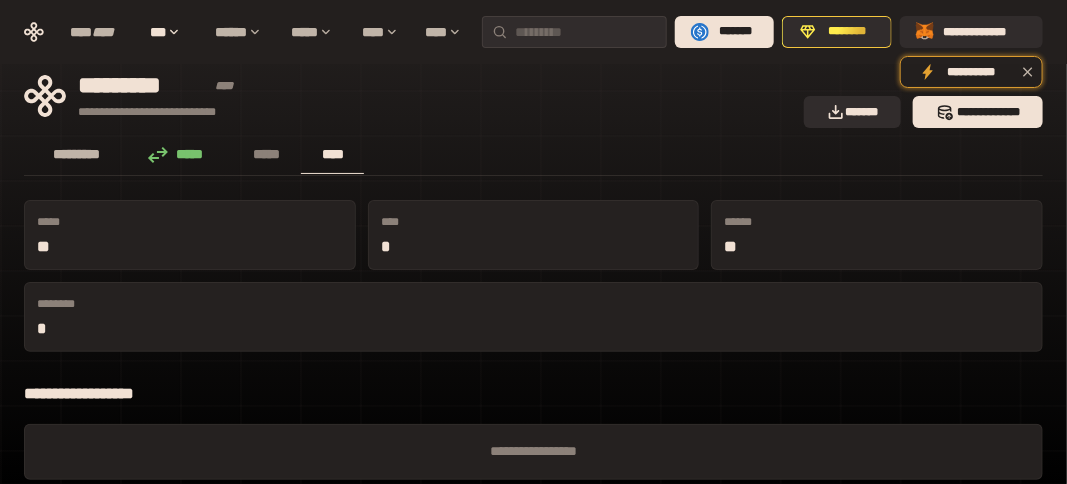 click on "*********" at bounding box center [77, 154] 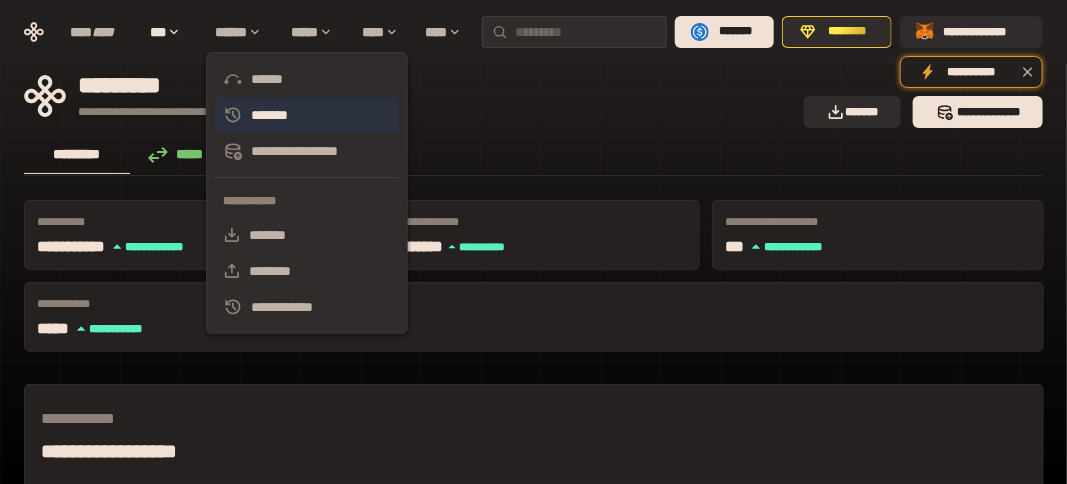 click on "*******" at bounding box center (307, 115) 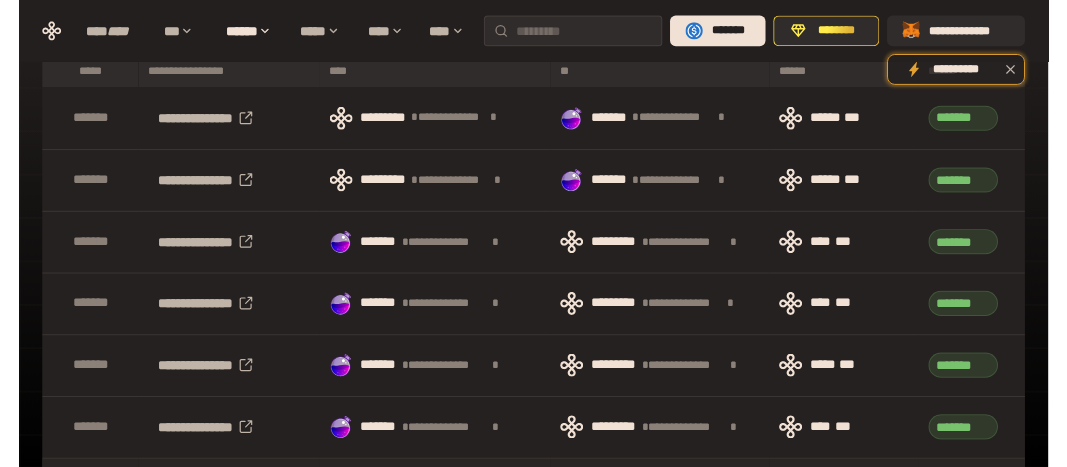 scroll, scrollTop: 0, scrollLeft: 0, axis: both 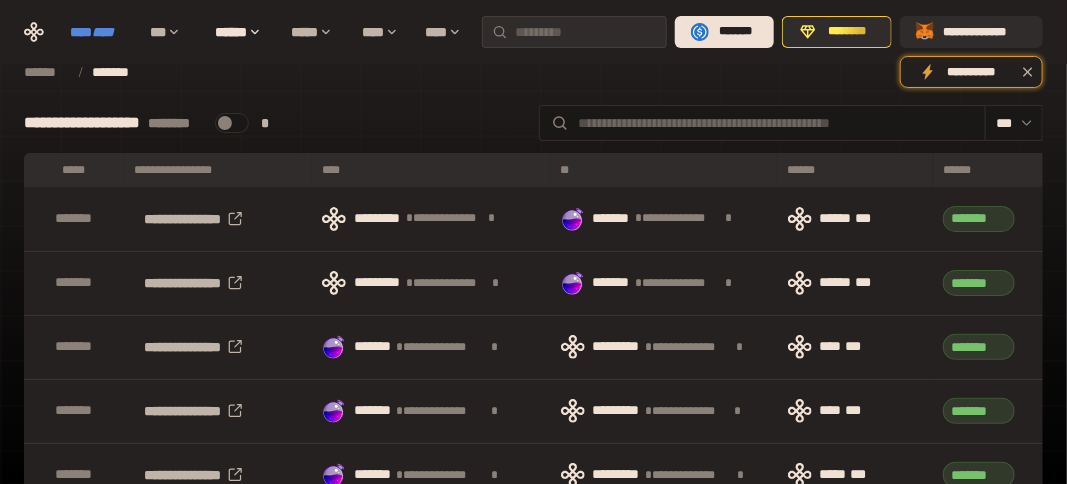 click on "****" at bounding box center (103, 32) 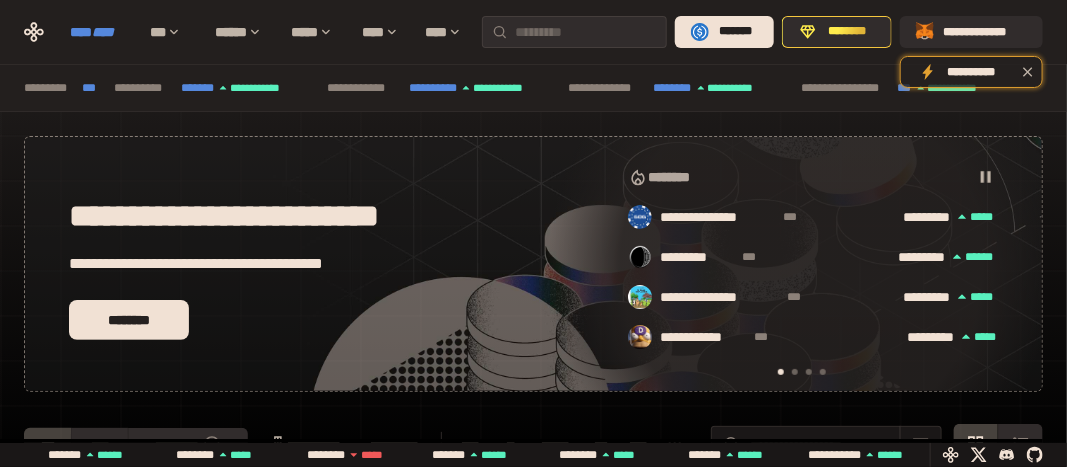 scroll, scrollTop: 0, scrollLeft: 16, axis: horizontal 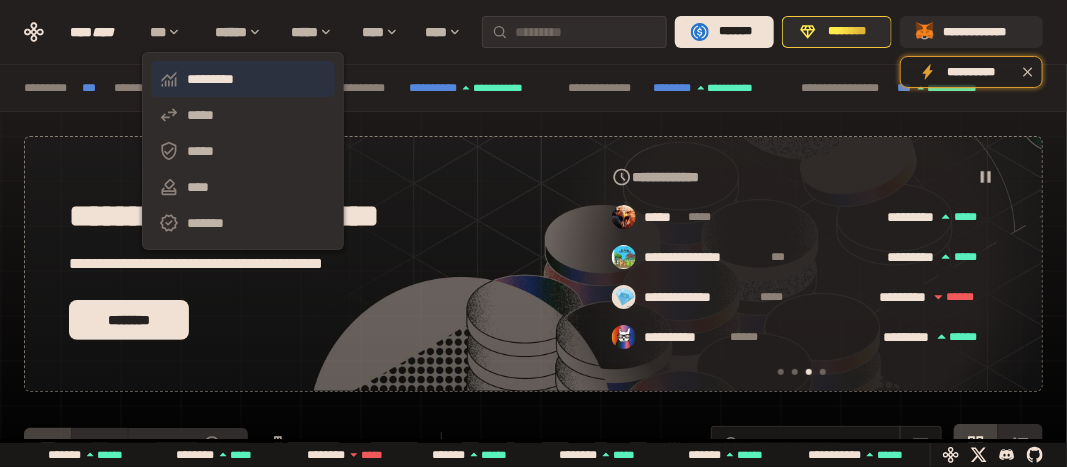 click on "*********" at bounding box center (243, 79) 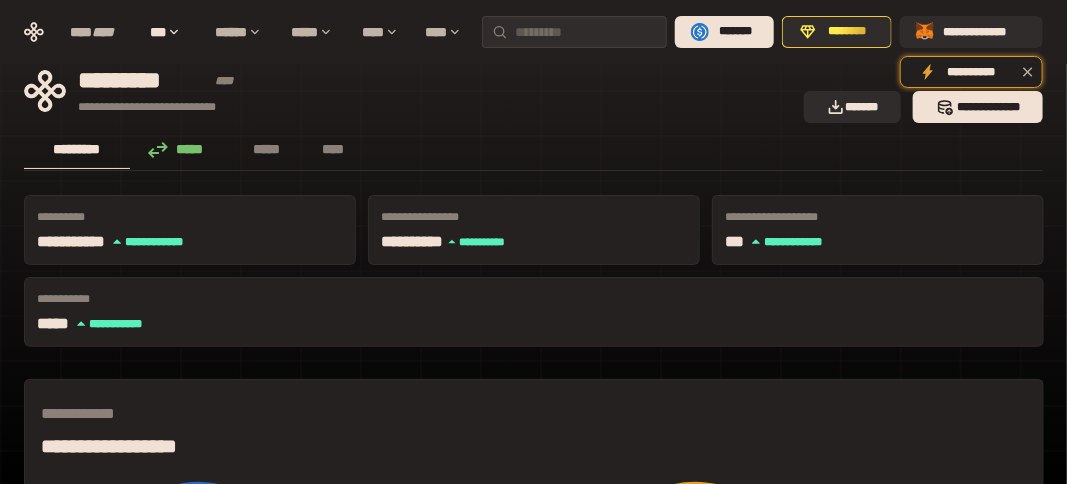 scroll, scrollTop: 0, scrollLeft: 0, axis: both 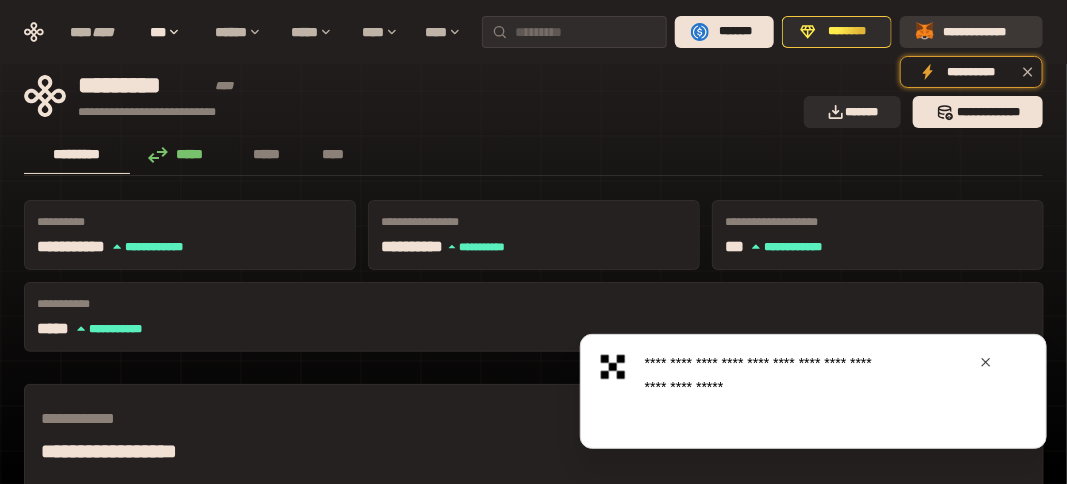click on "**********" at bounding box center [985, 32] 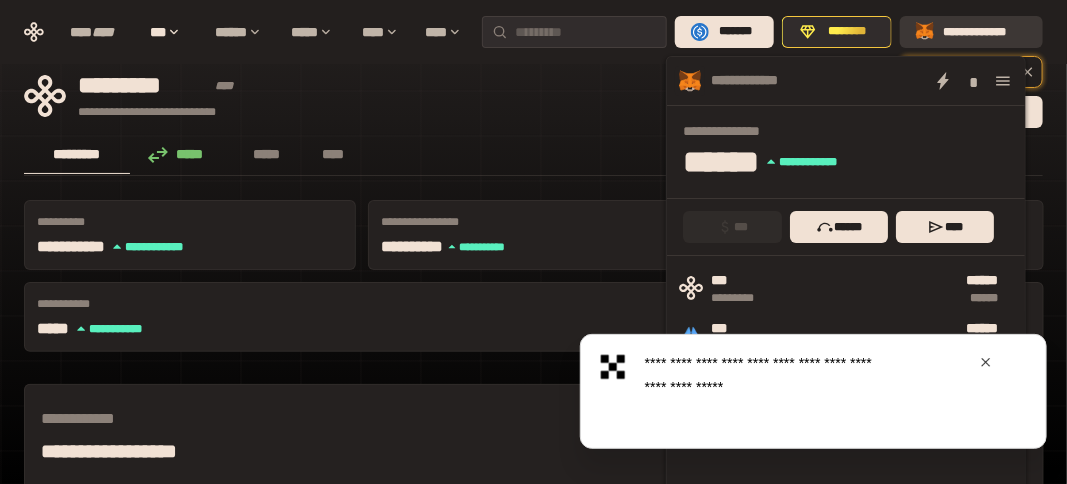 click on "**********" at bounding box center [985, 32] 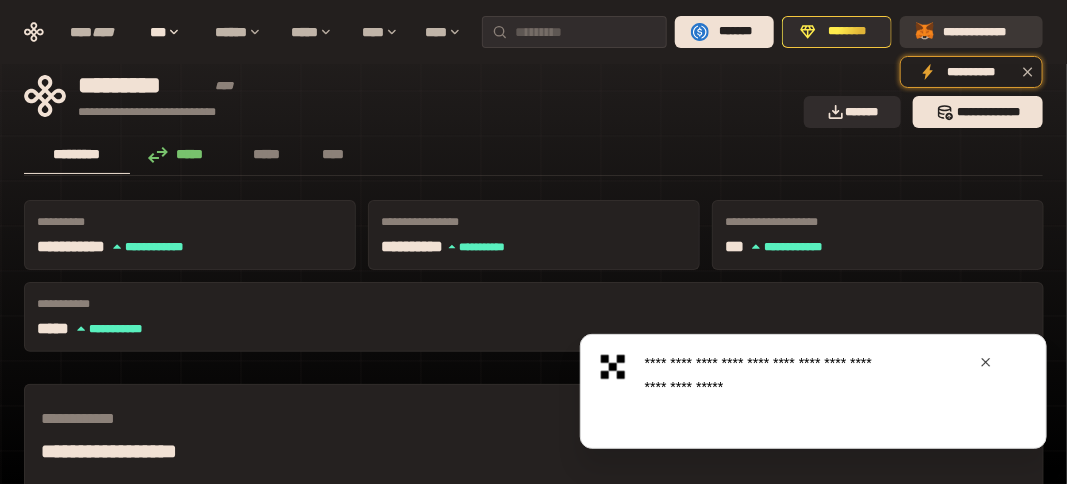 click on "**********" at bounding box center [985, 32] 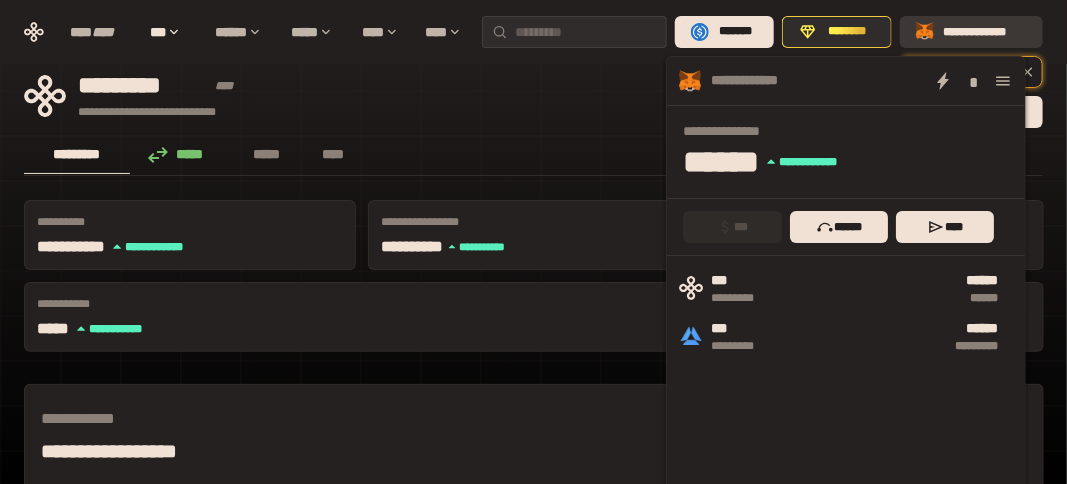 click on "**********" at bounding box center (985, 32) 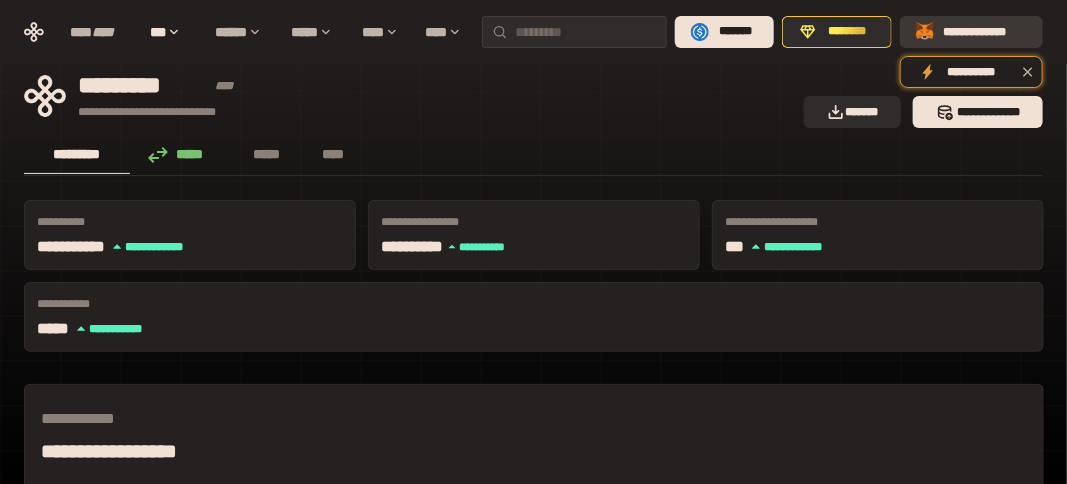 click on "**********" at bounding box center (985, 32) 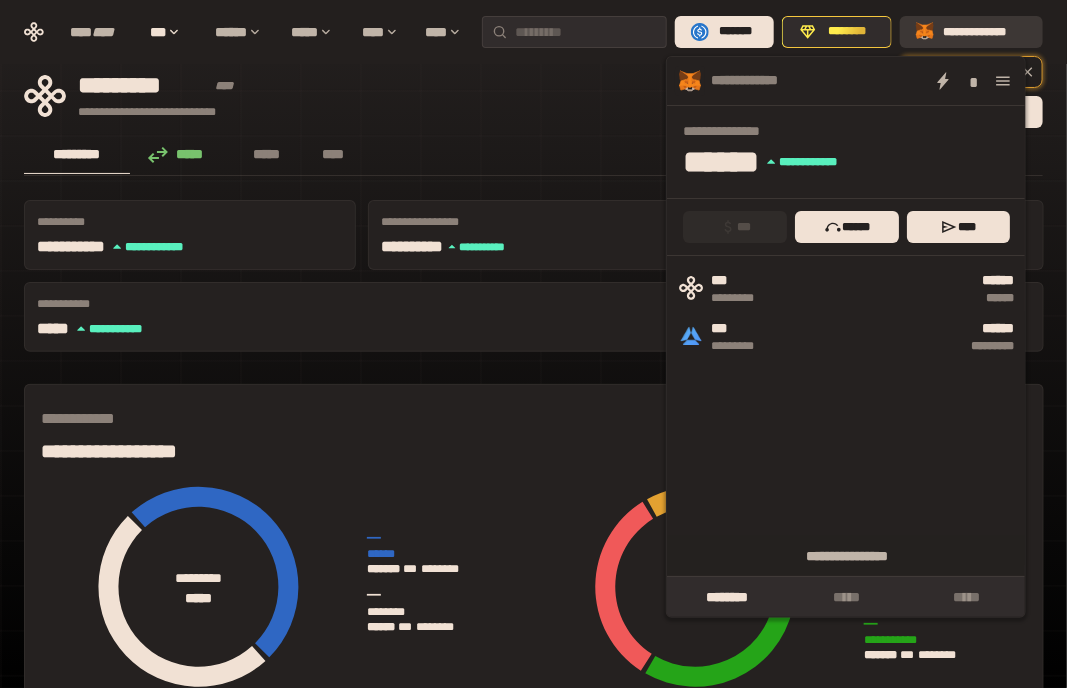 click on "**********" at bounding box center (985, 32) 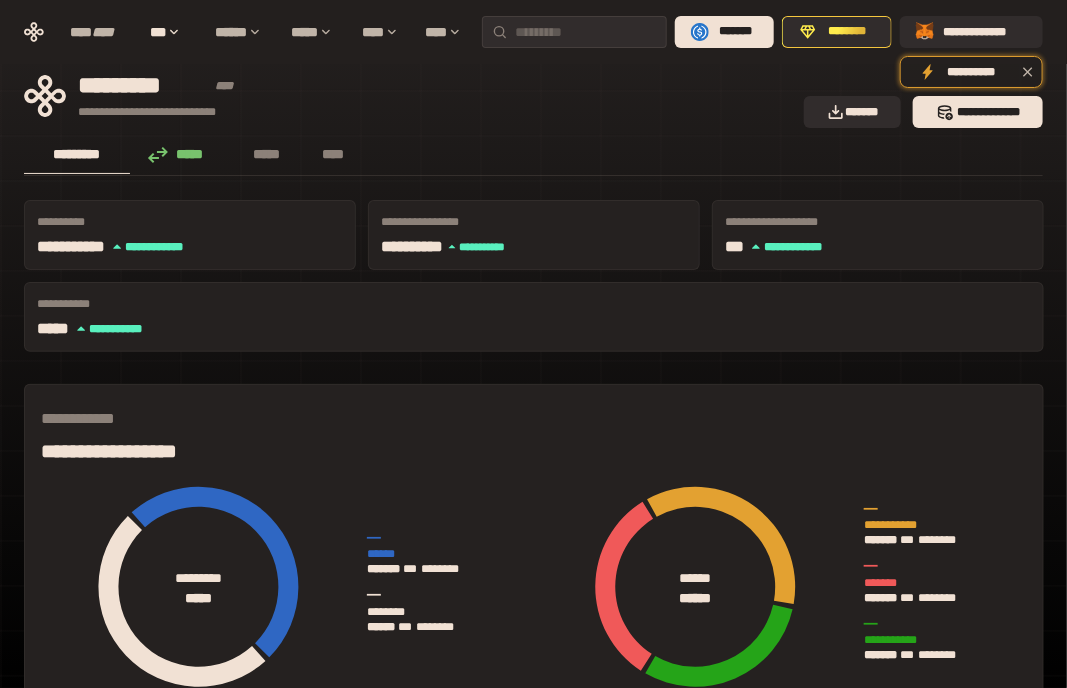 click on "****" at bounding box center (533, 744) 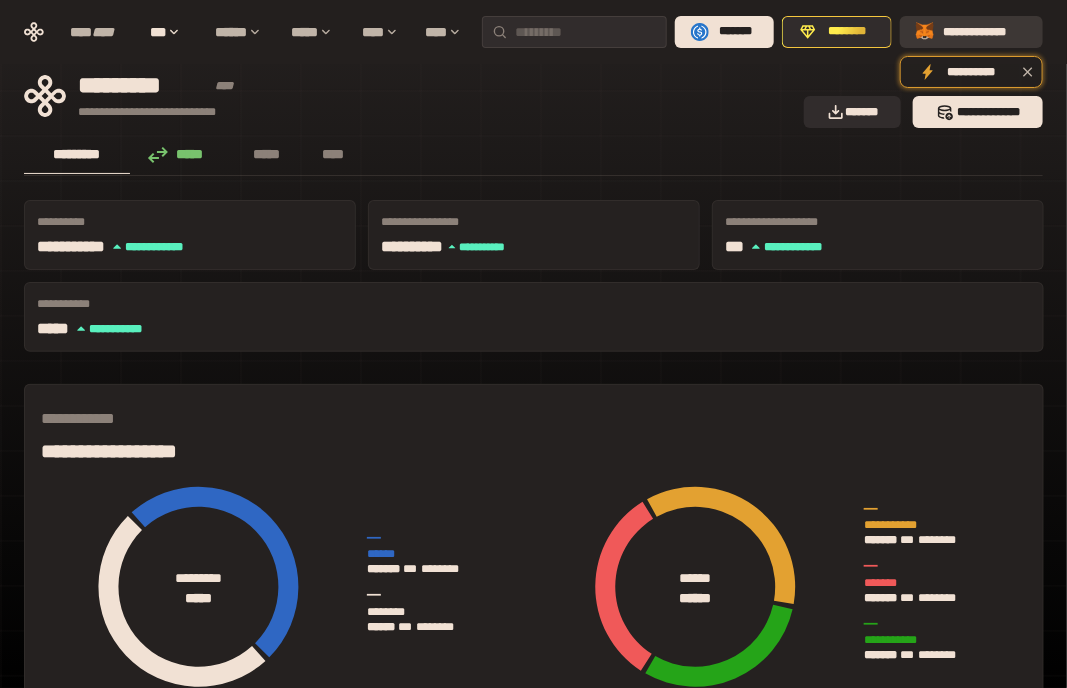 click on "**********" at bounding box center [985, 32] 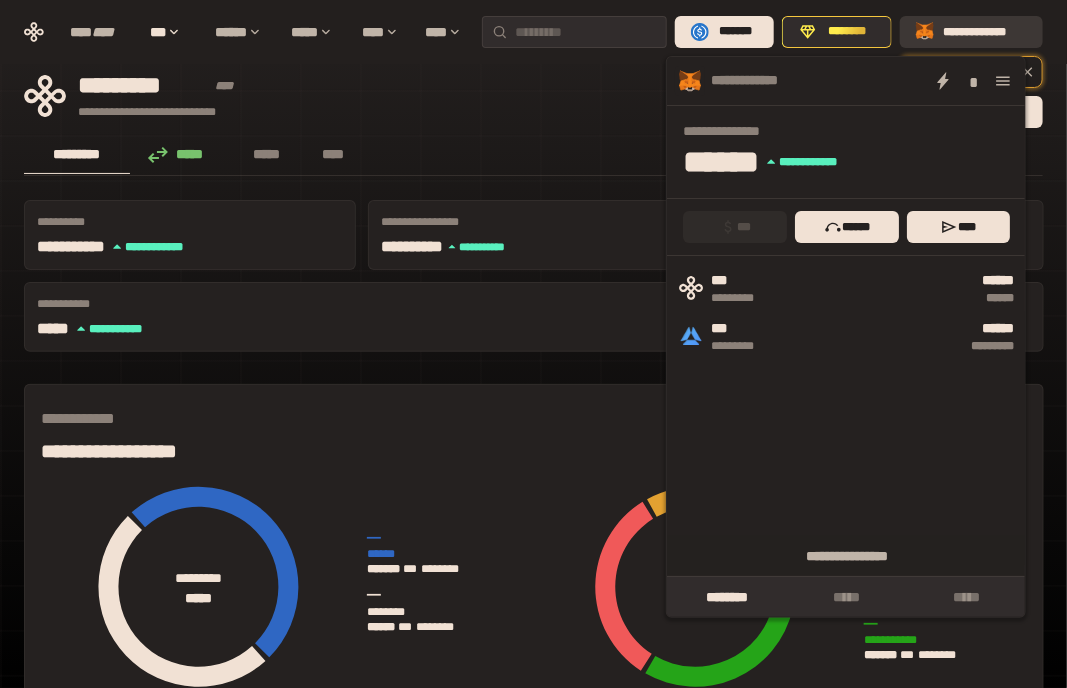 click on "**********" at bounding box center (985, 32) 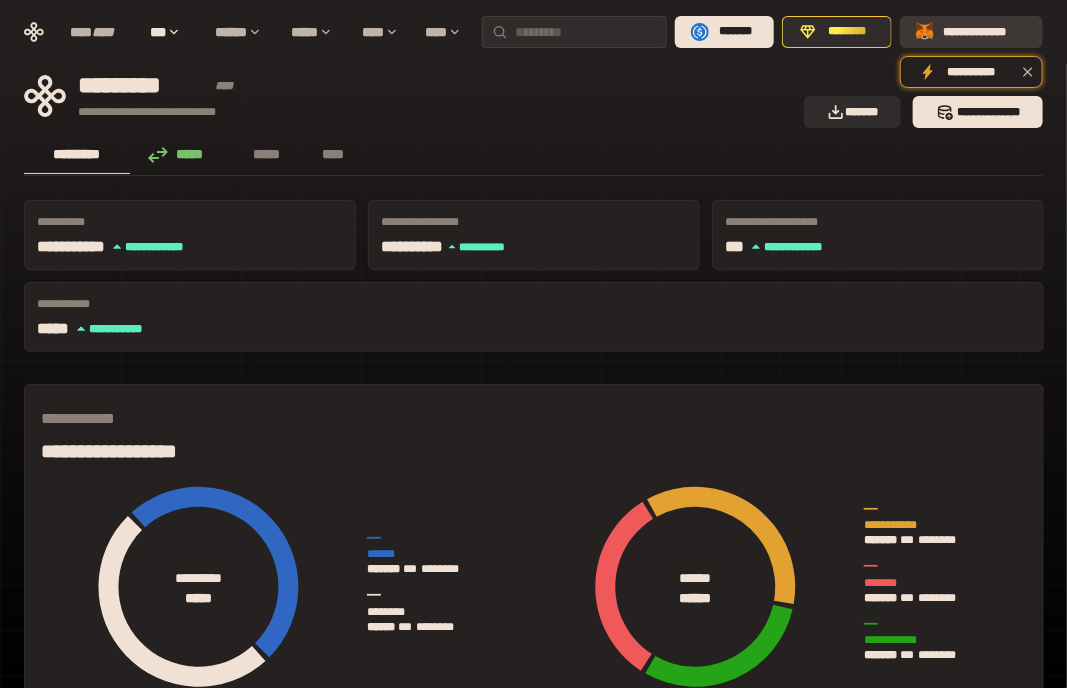click on "**********" at bounding box center [985, 32] 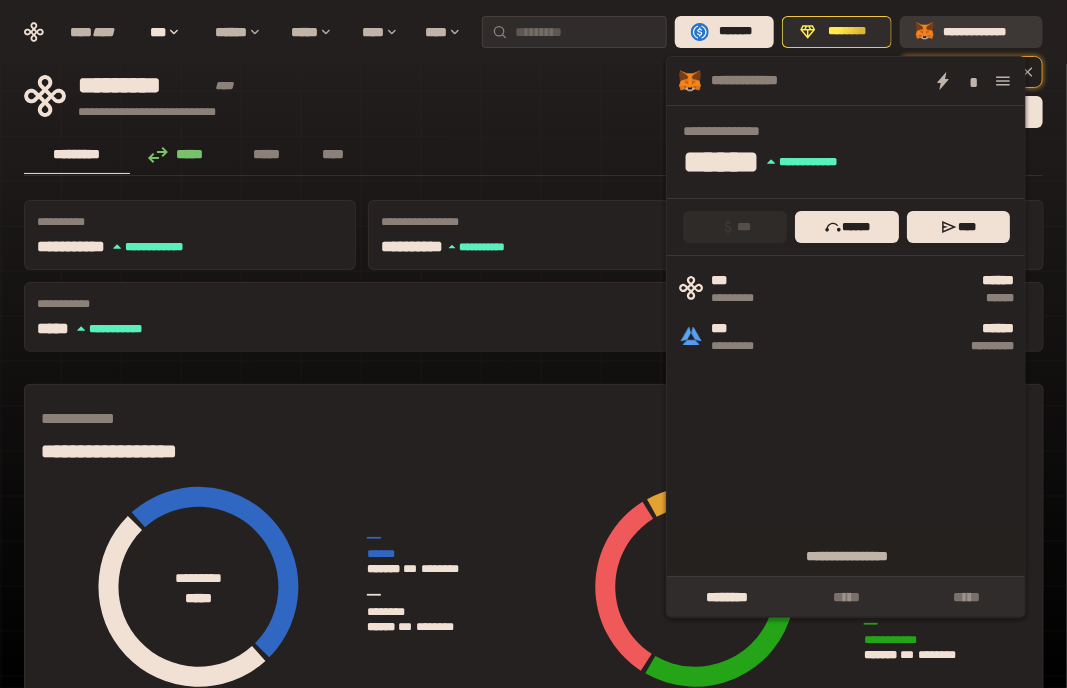 click on "**********" at bounding box center (985, 32) 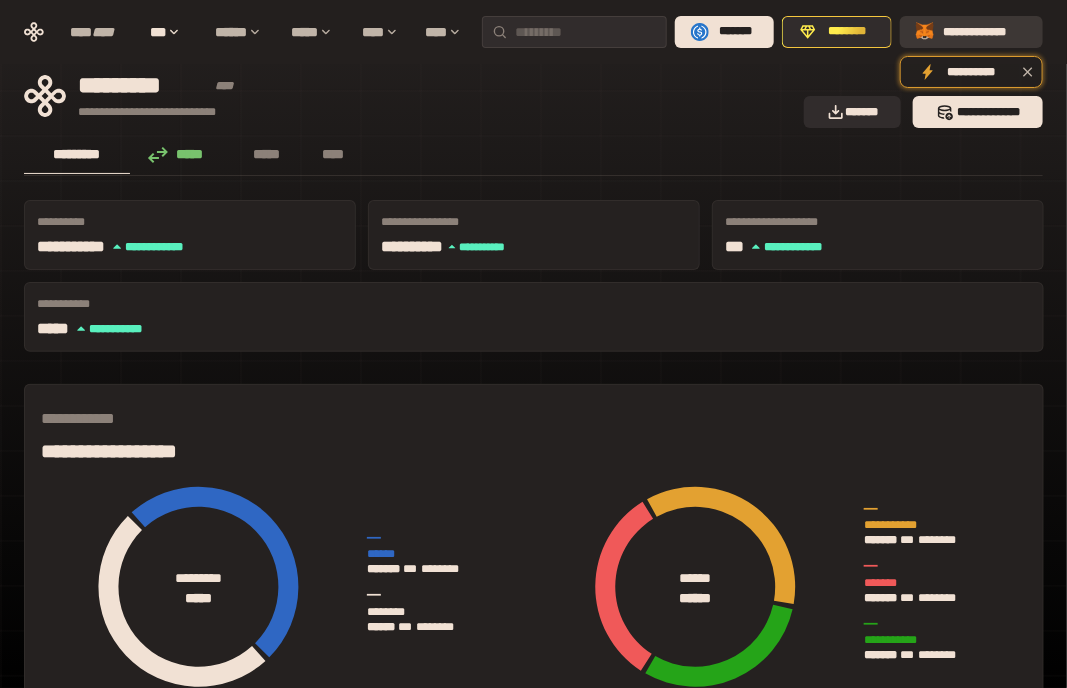 click on "**********" at bounding box center (971, 32) 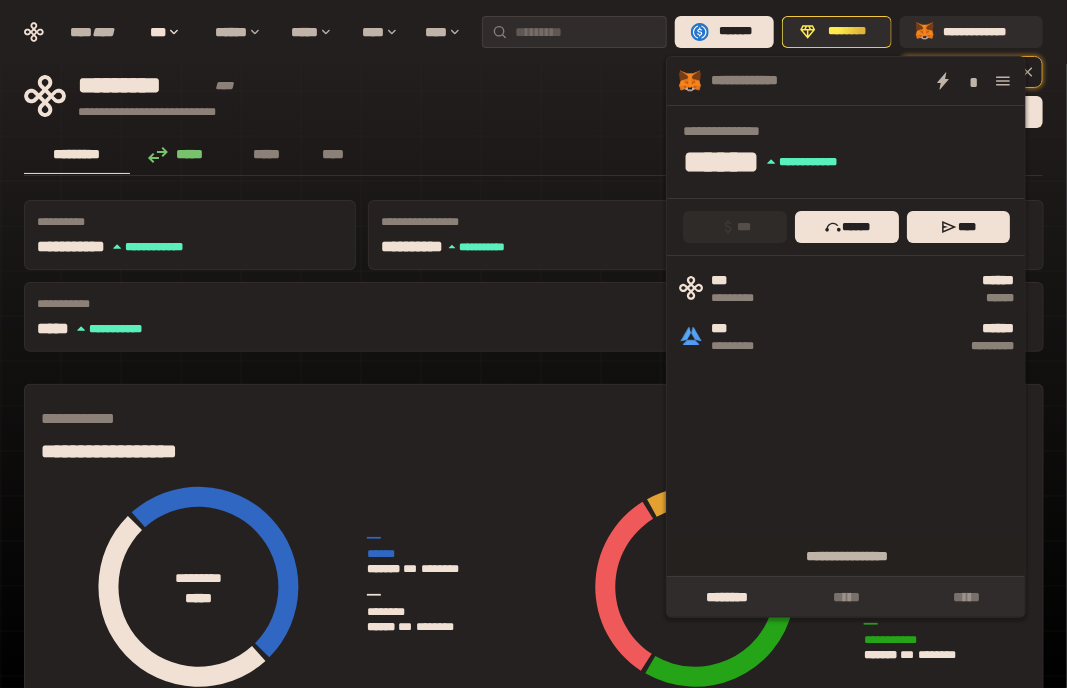 click on "**********" at bounding box center (534, 927) 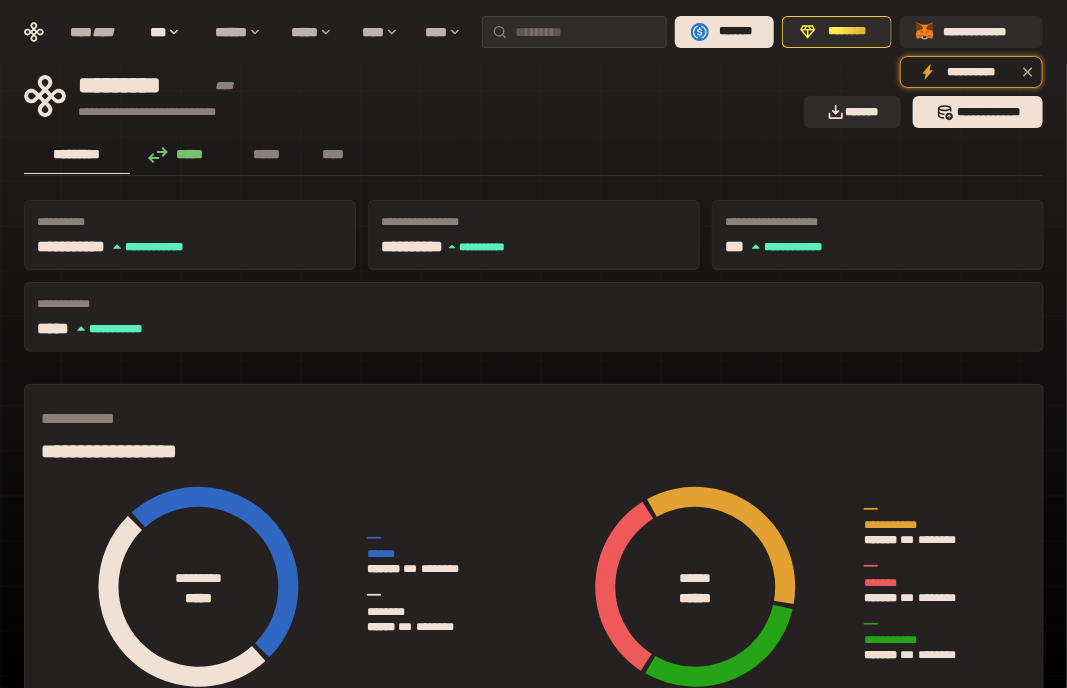 click on "**********" at bounding box center (534, 927) 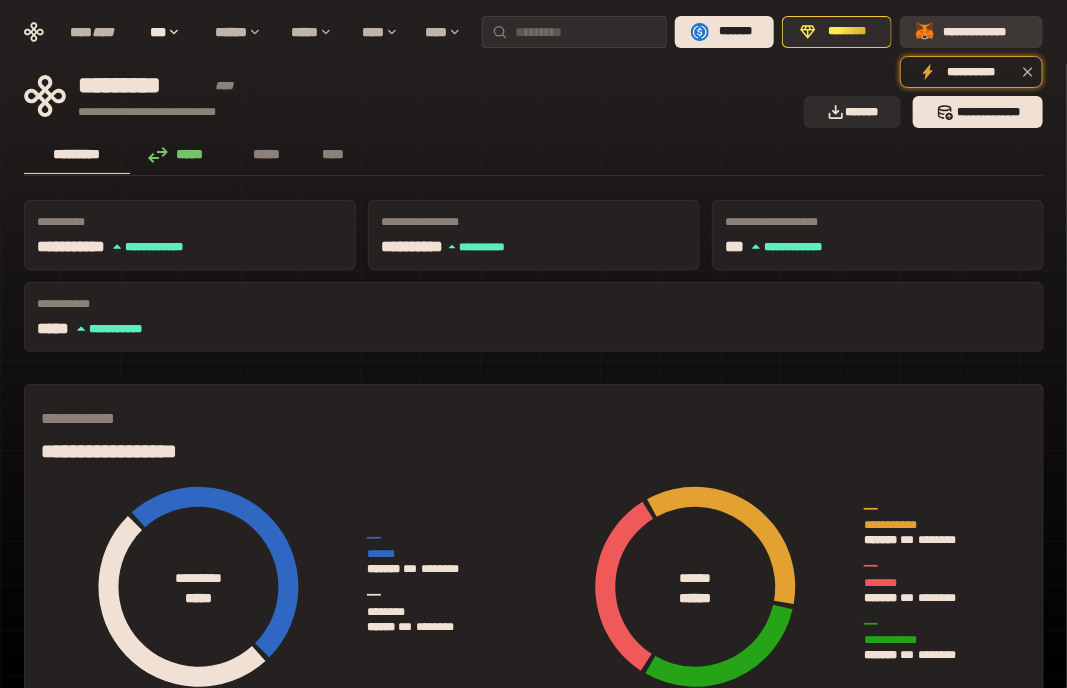 click on "**********" at bounding box center (985, 32) 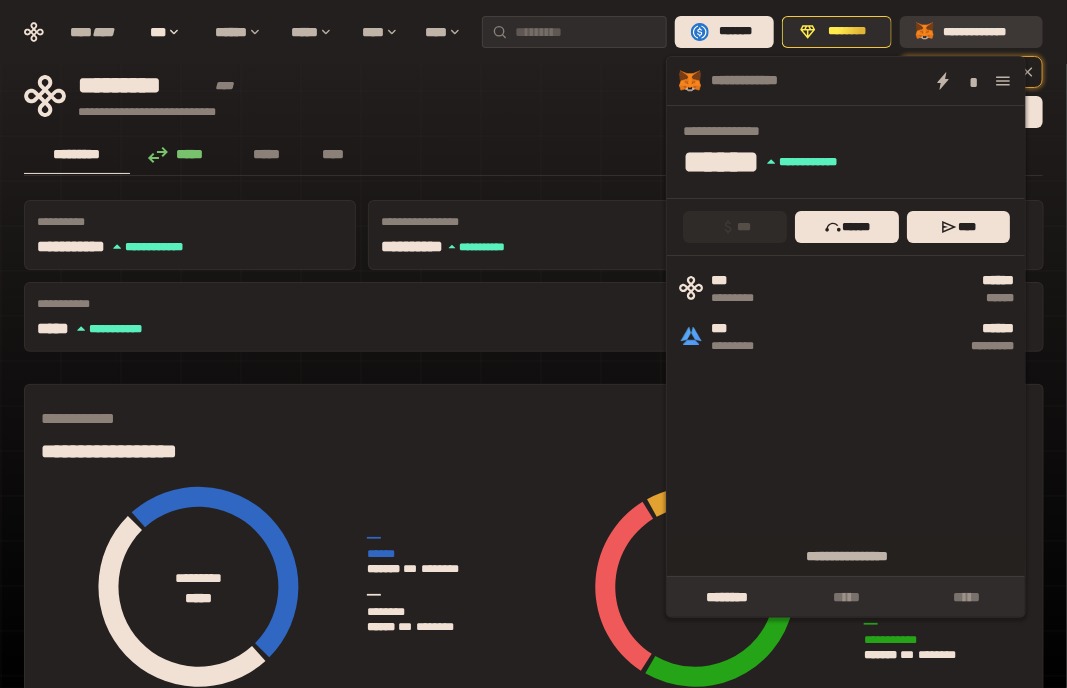 click on "**********" at bounding box center (985, 32) 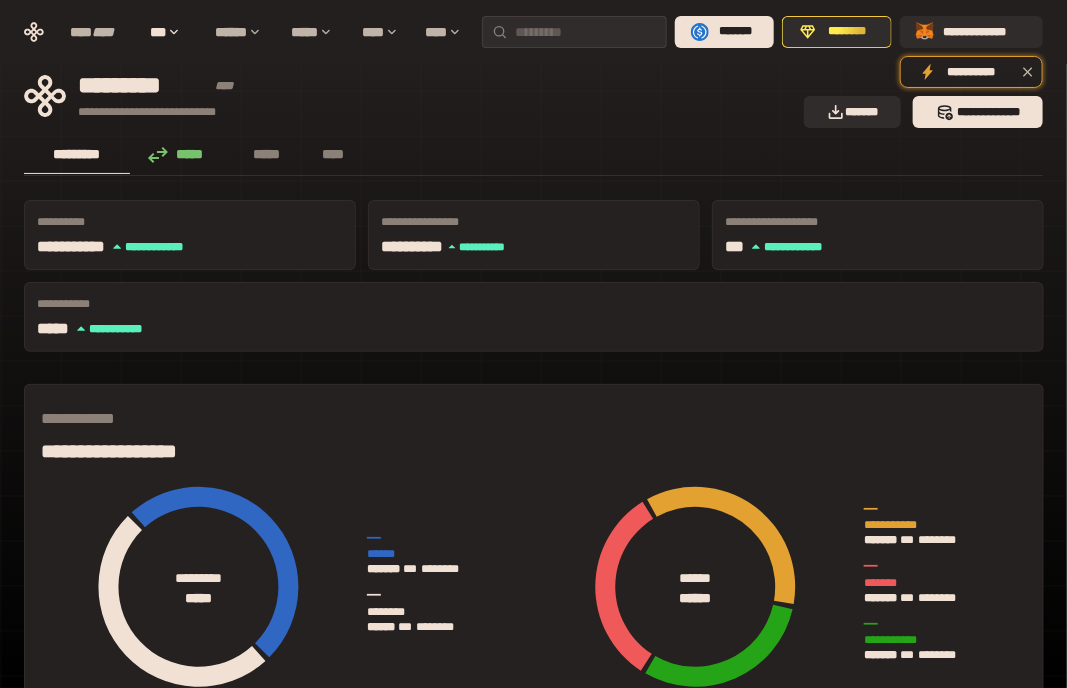 click on "****" at bounding box center (533, 744) 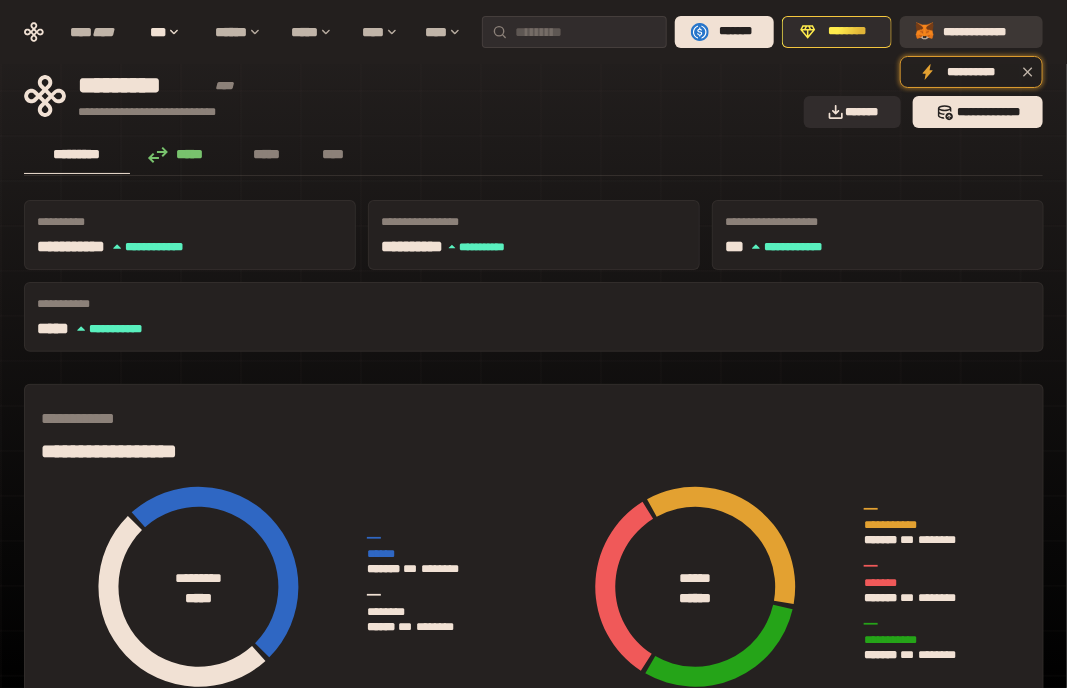 click on "**********" at bounding box center [971, 32] 